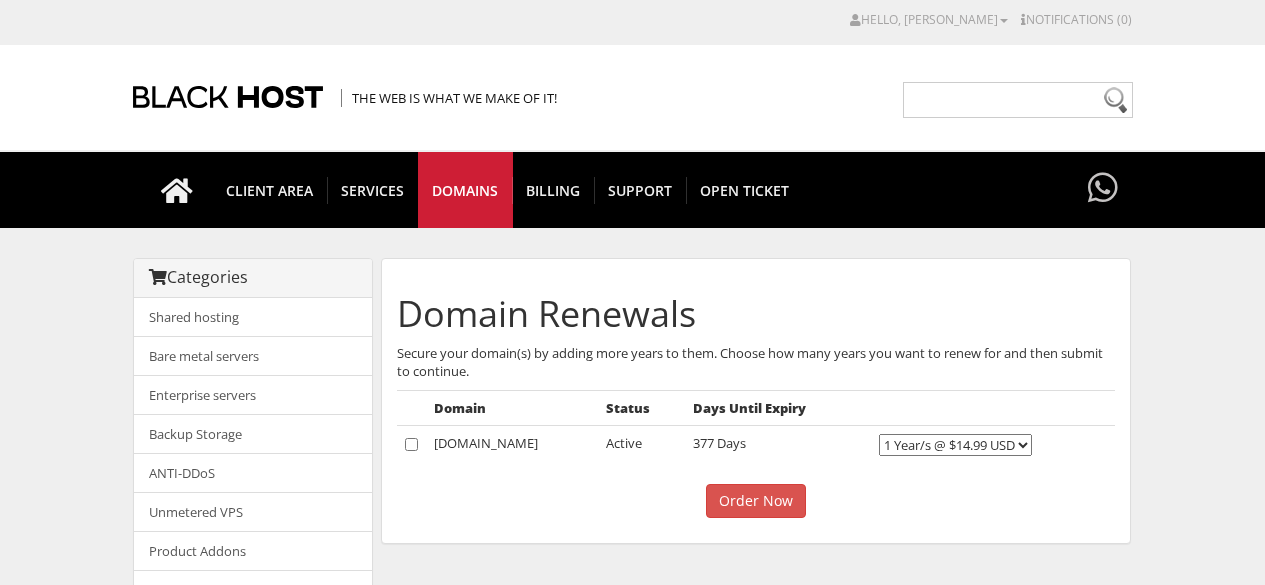 scroll, scrollTop: 0, scrollLeft: 0, axis: both 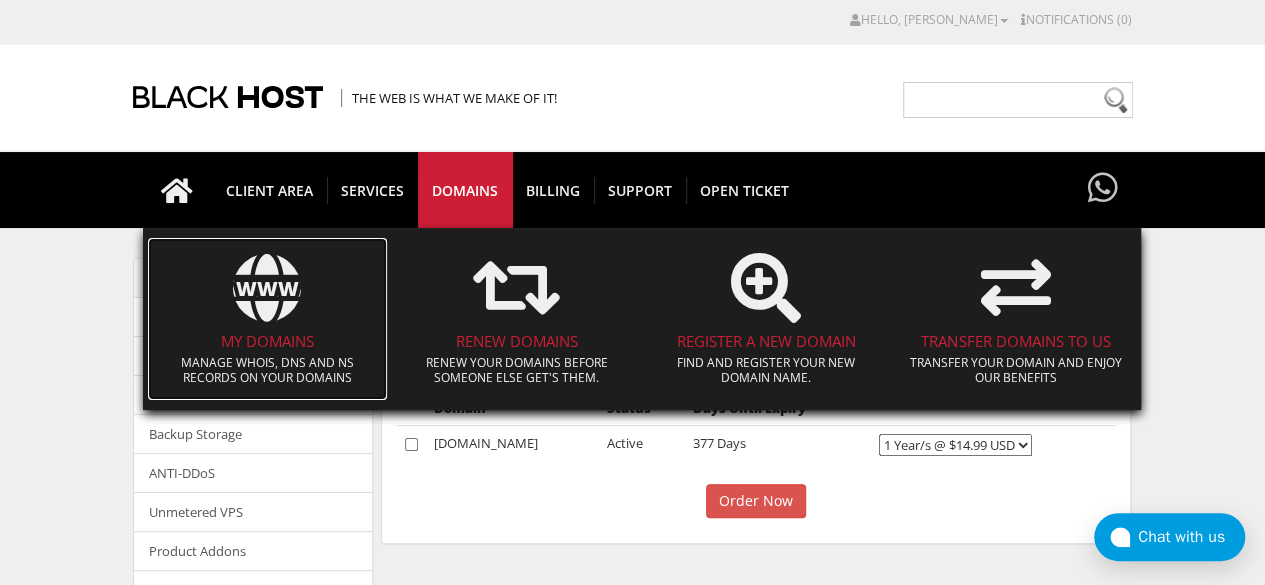 click at bounding box center [267, 288] 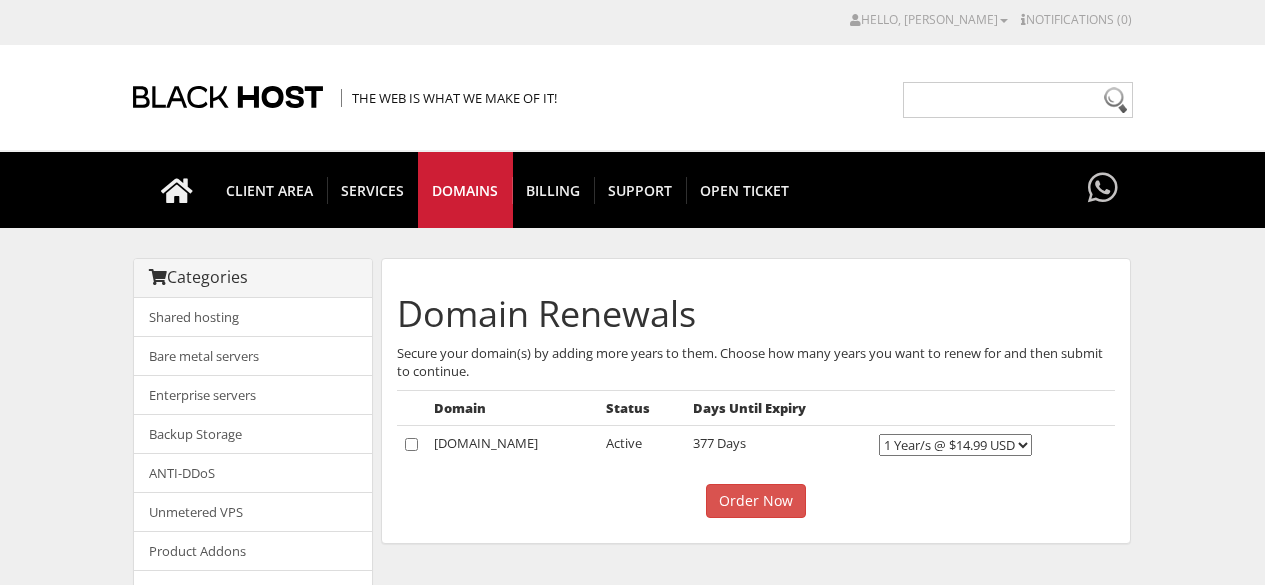 scroll, scrollTop: 0, scrollLeft: 0, axis: both 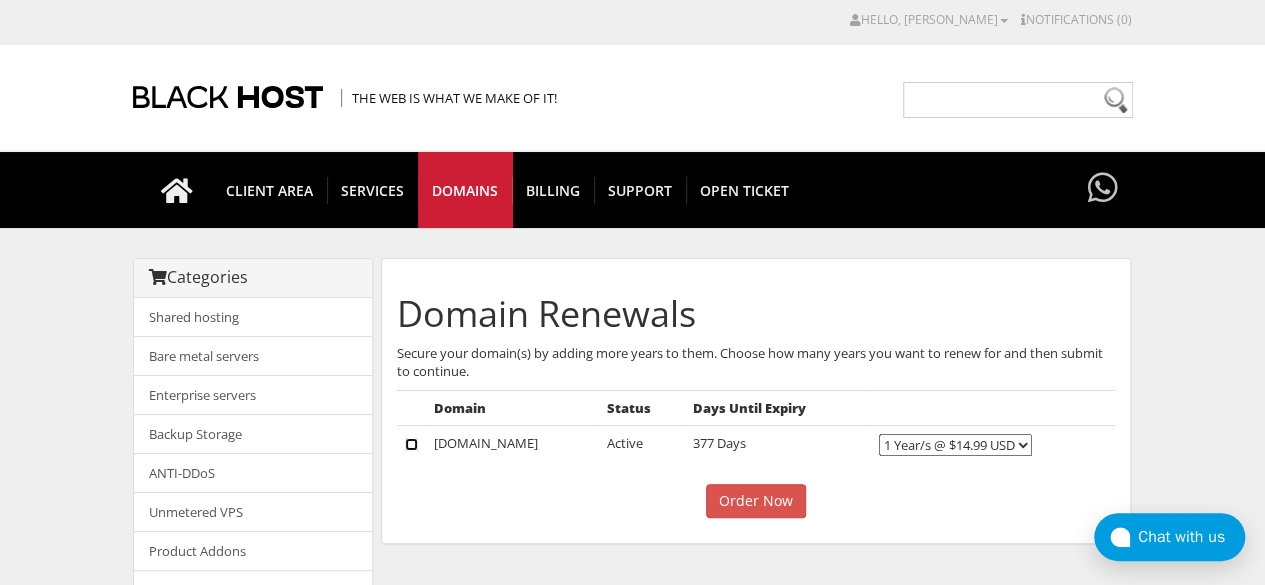 click at bounding box center [411, 444] 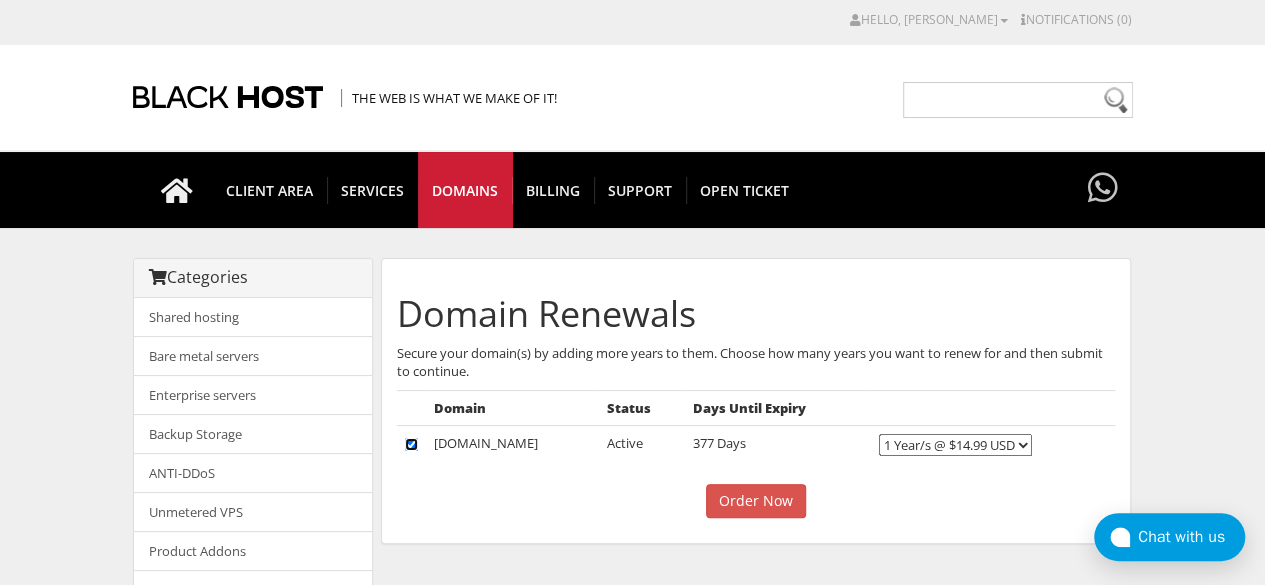 scroll, scrollTop: 100, scrollLeft: 0, axis: vertical 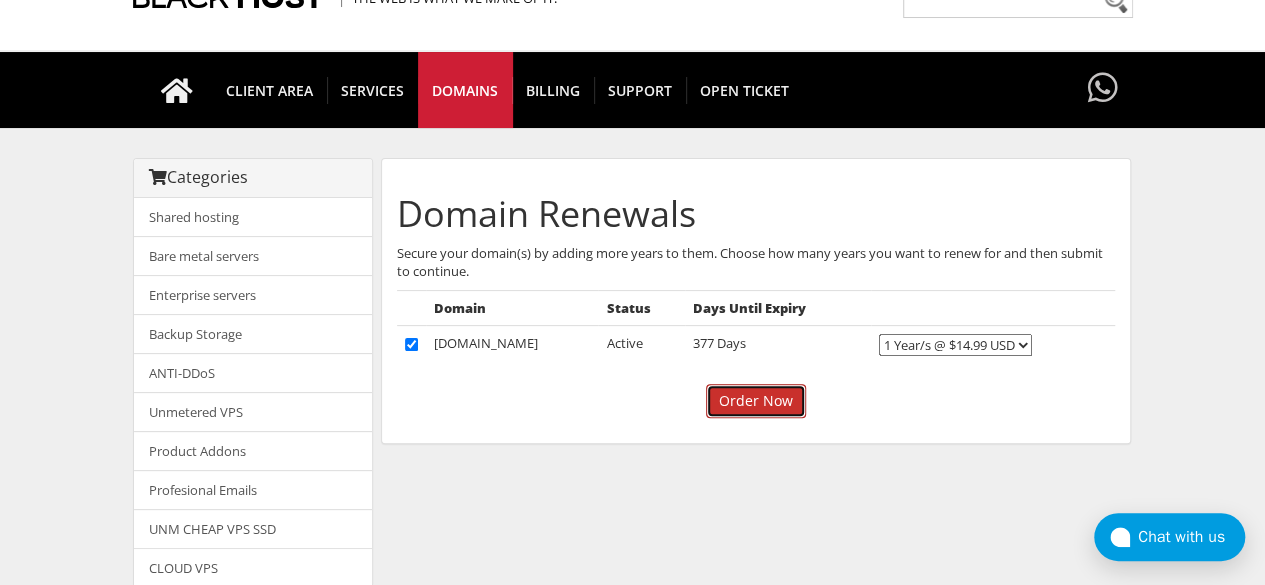 click on "Order Now" at bounding box center (756, 401) 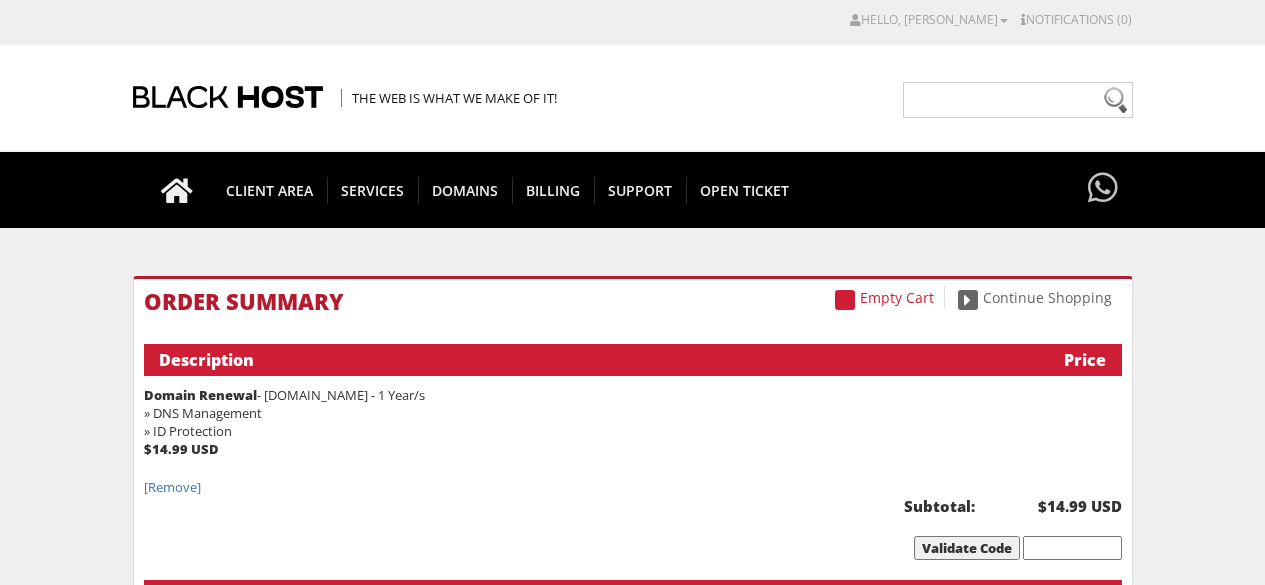 scroll, scrollTop: 0, scrollLeft: 0, axis: both 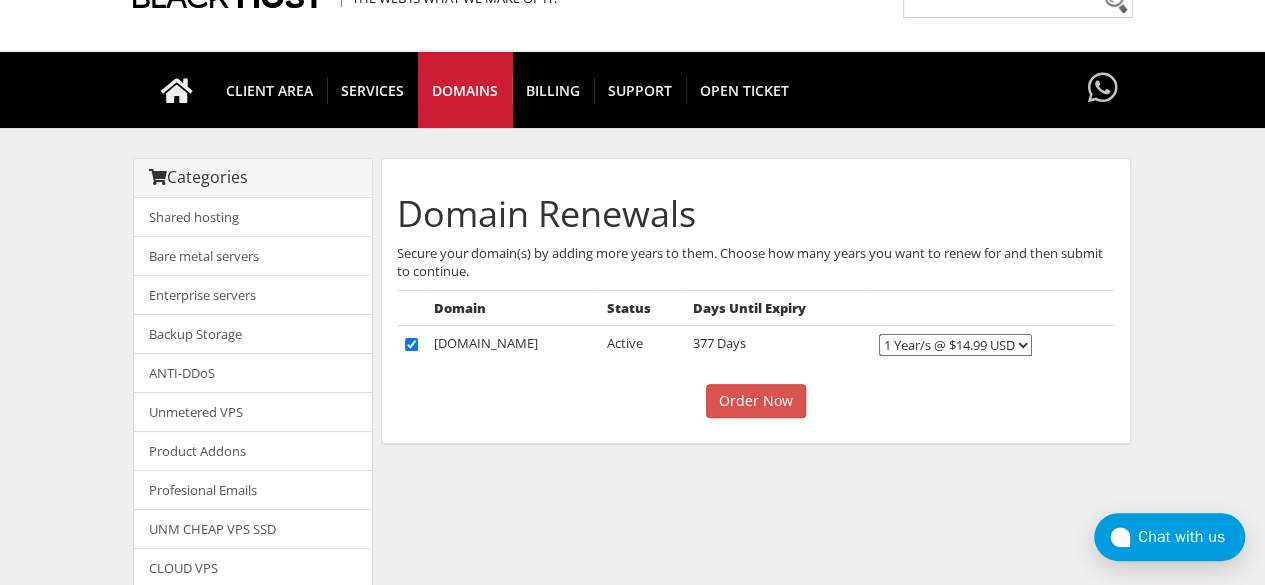 click on "Categories
Shared hosting
Bare metal servers
Enterprise servers
Backup Storage" at bounding box center [633, 490] 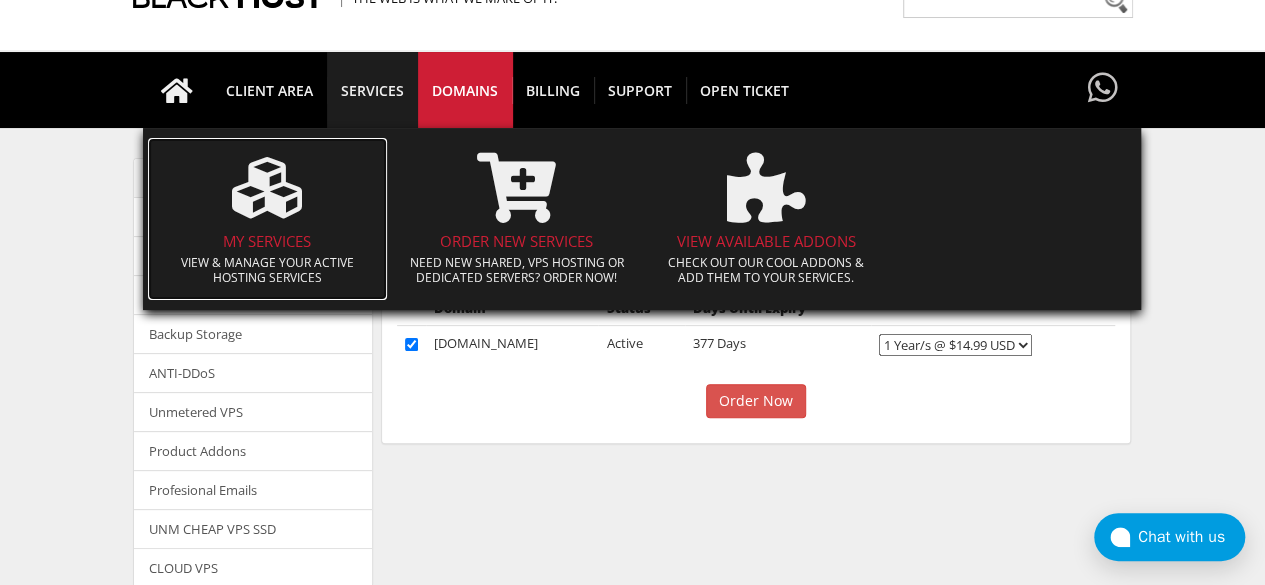 click at bounding box center [267, 188] 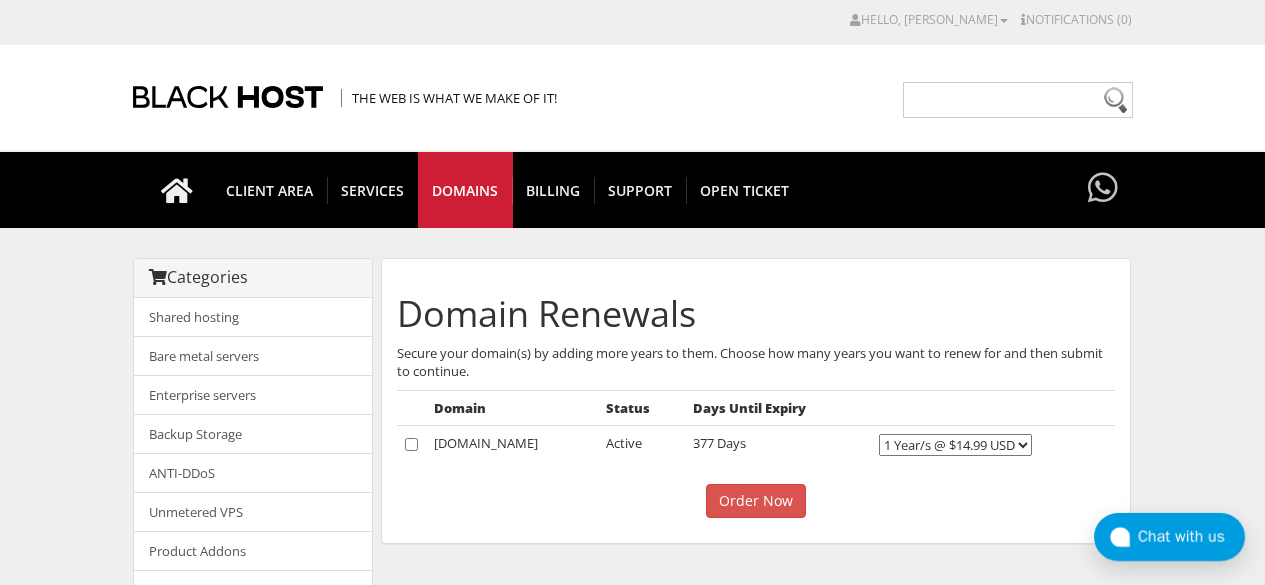 scroll, scrollTop: 0, scrollLeft: 0, axis: both 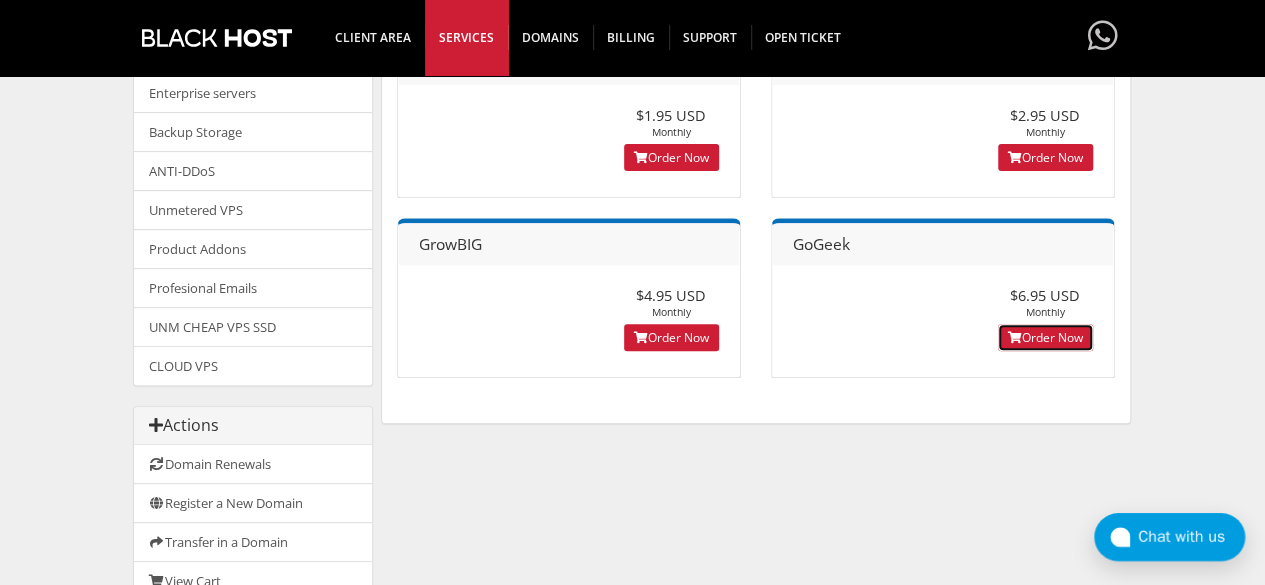 click on "Order Now" at bounding box center (1045, 337) 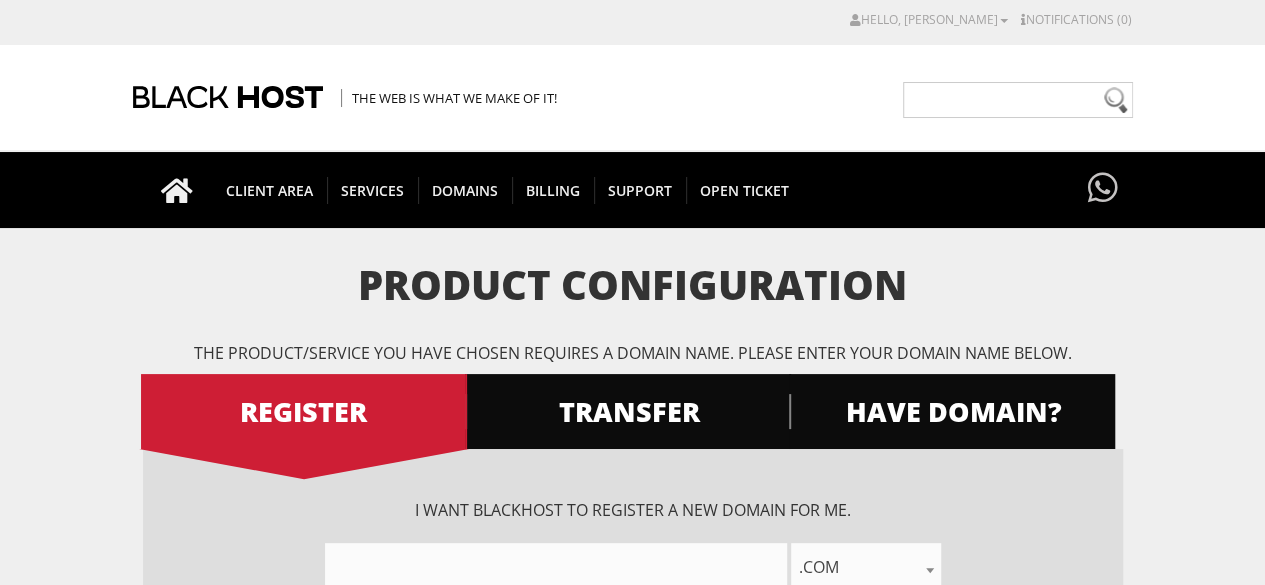 scroll, scrollTop: 200, scrollLeft: 0, axis: vertical 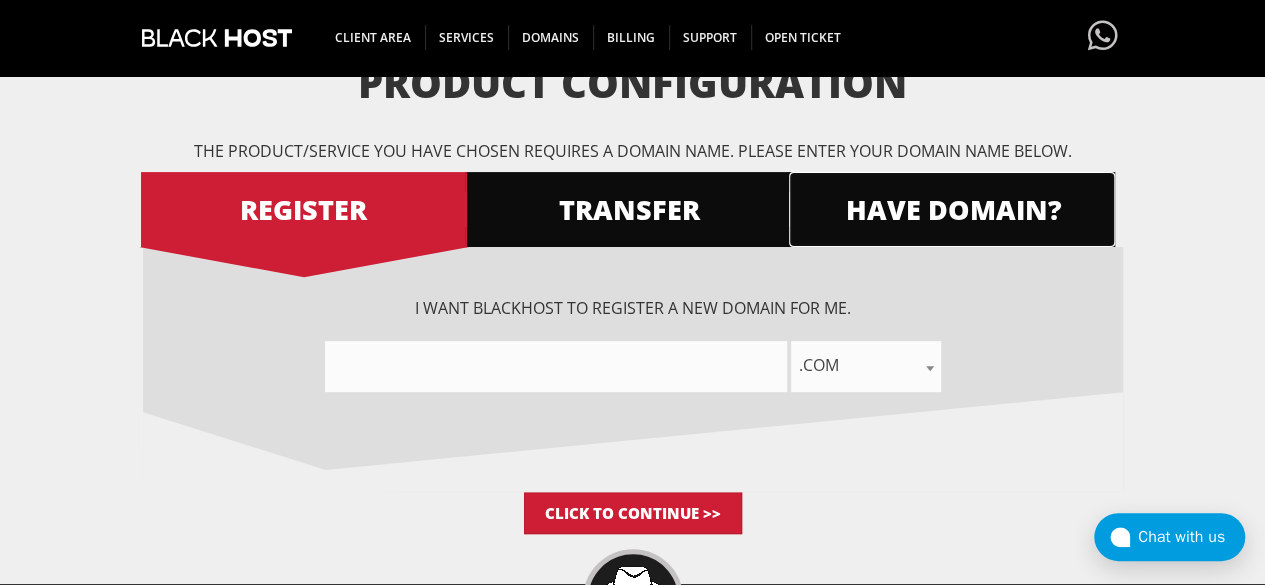 click on "HAVE DOMAIN?" at bounding box center (952, 209) 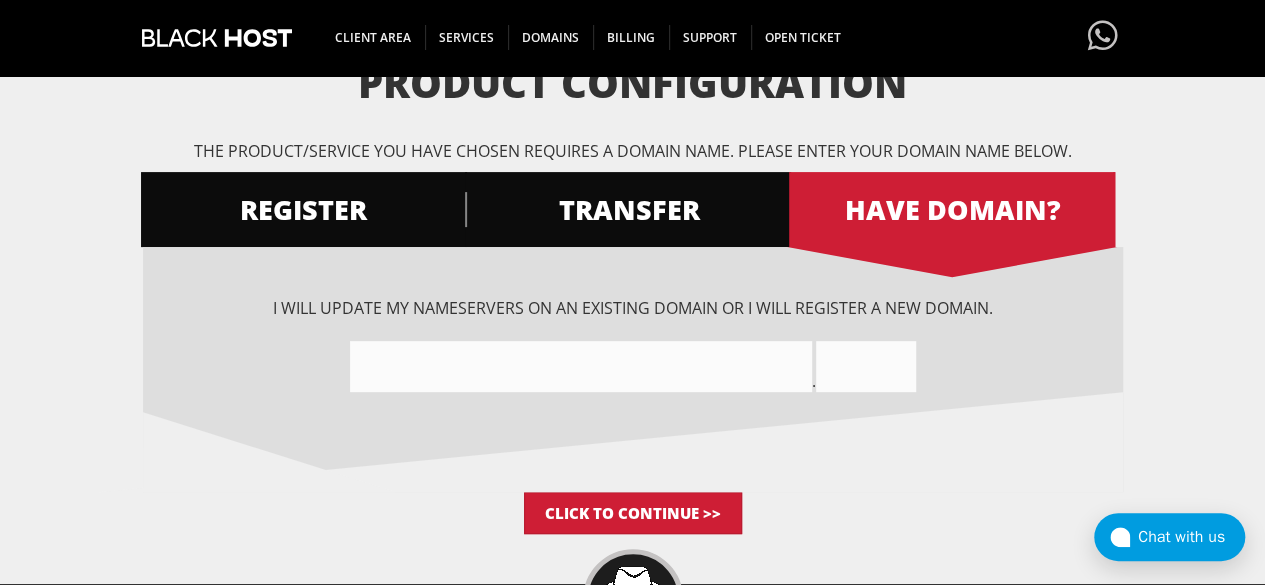 click at bounding box center [581, 366] 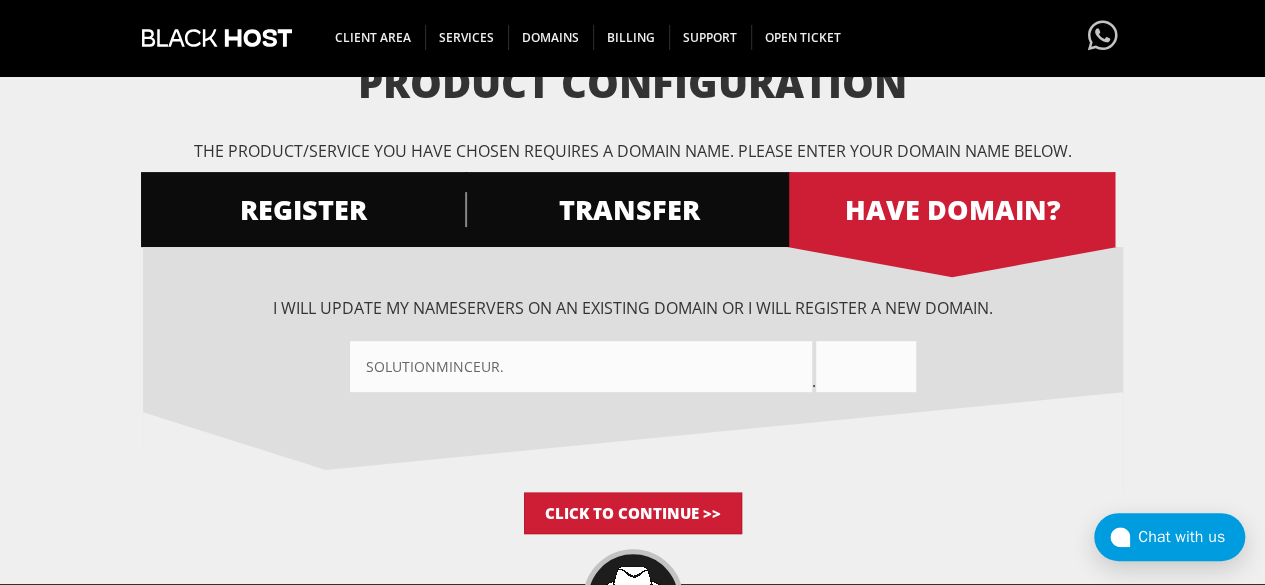 type on "solutionminceur" 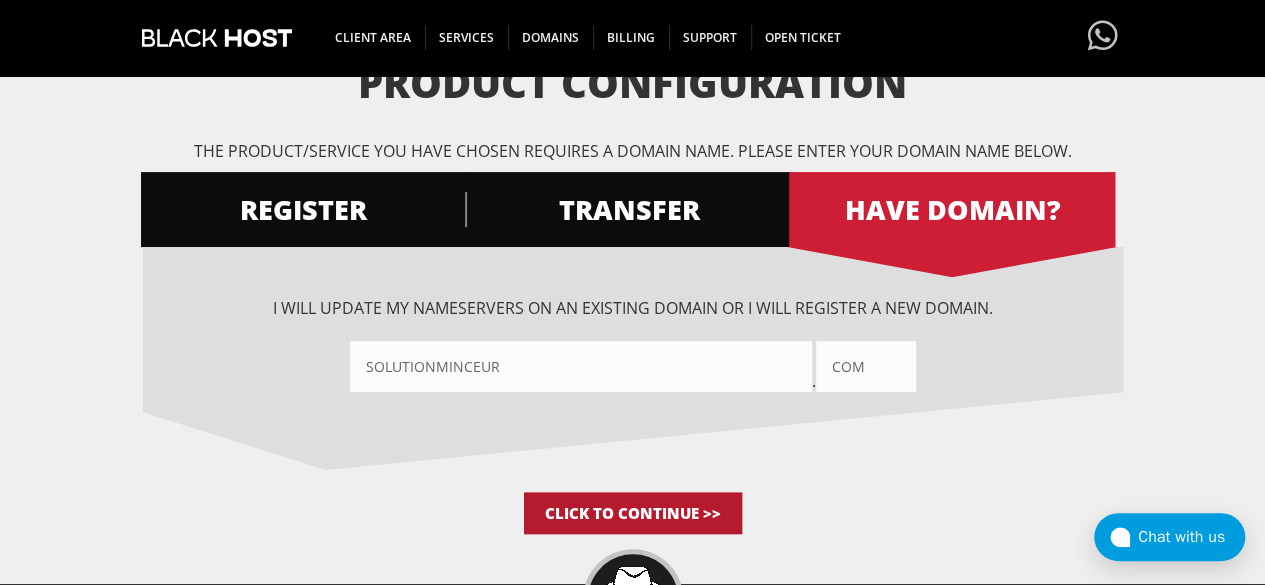 type on "com" 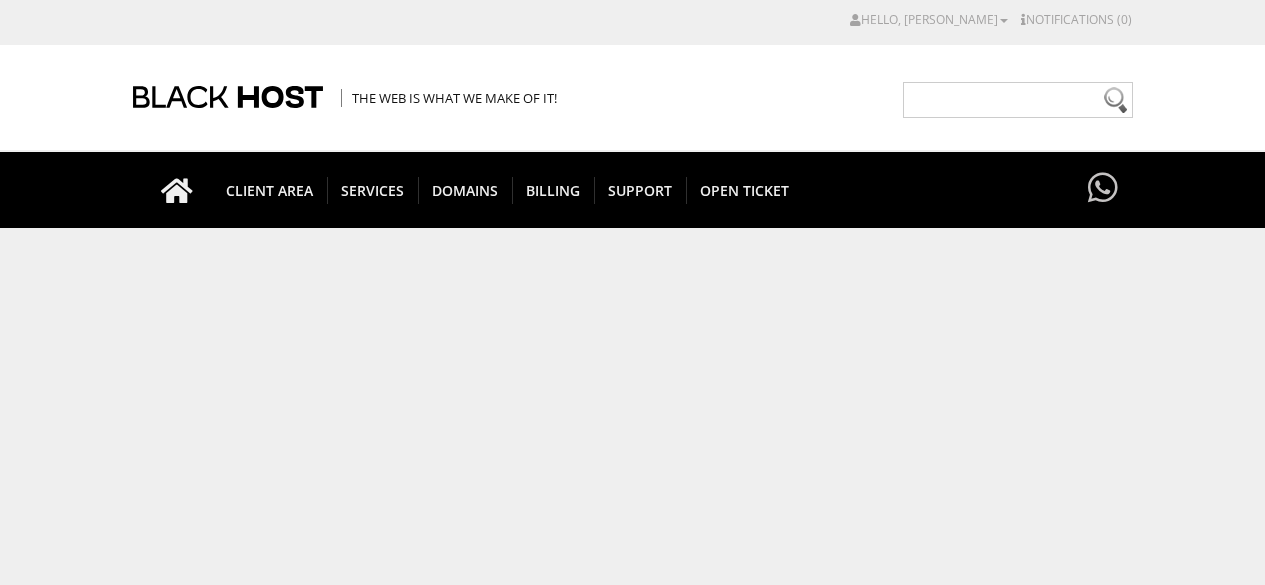 scroll, scrollTop: 0, scrollLeft: 0, axis: both 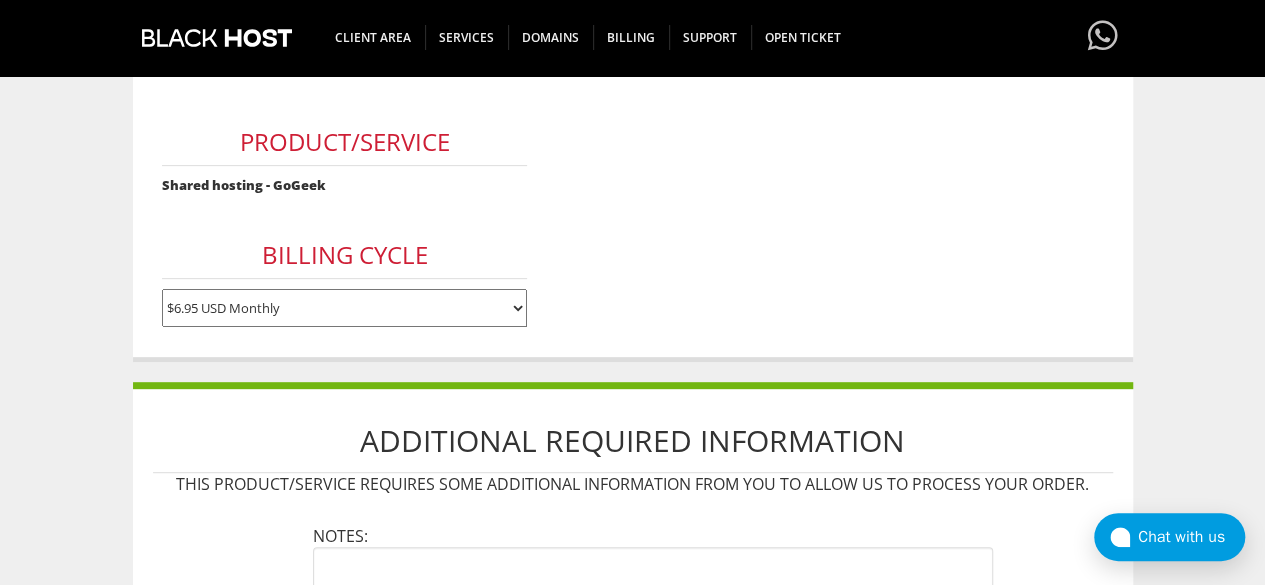 click on "$6.95 USD Monthly 																					 $64.95 USD Annually 							 $129.90 USD Biennially" at bounding box center (344, 308) 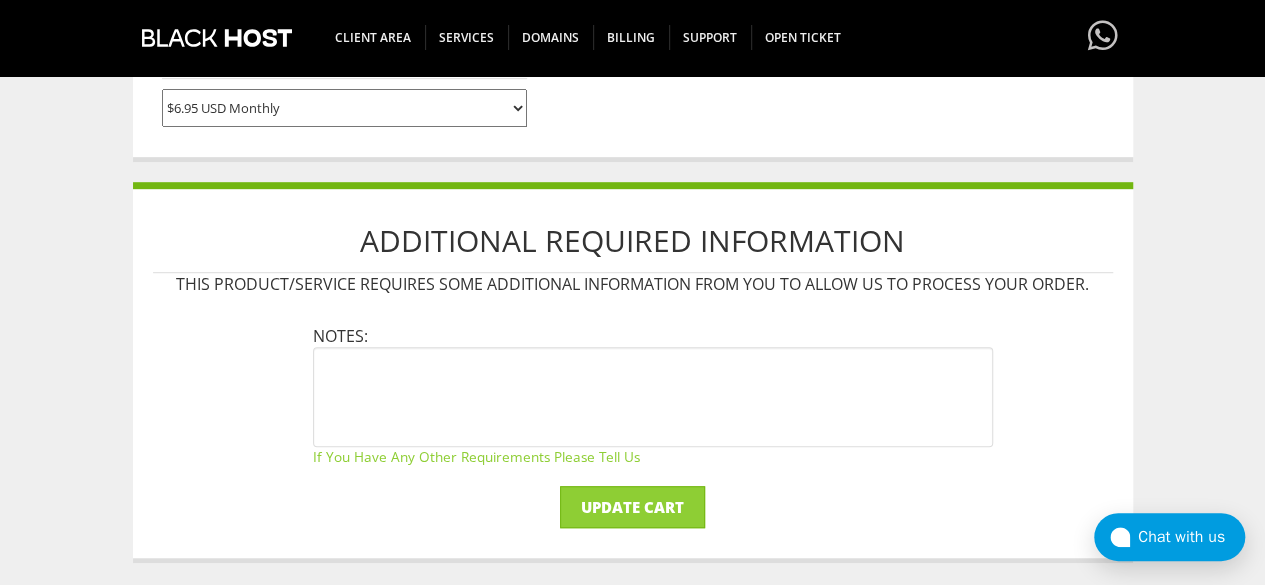 scroll, scrollTop: 600, scrollLeft: 0, axis: vertical 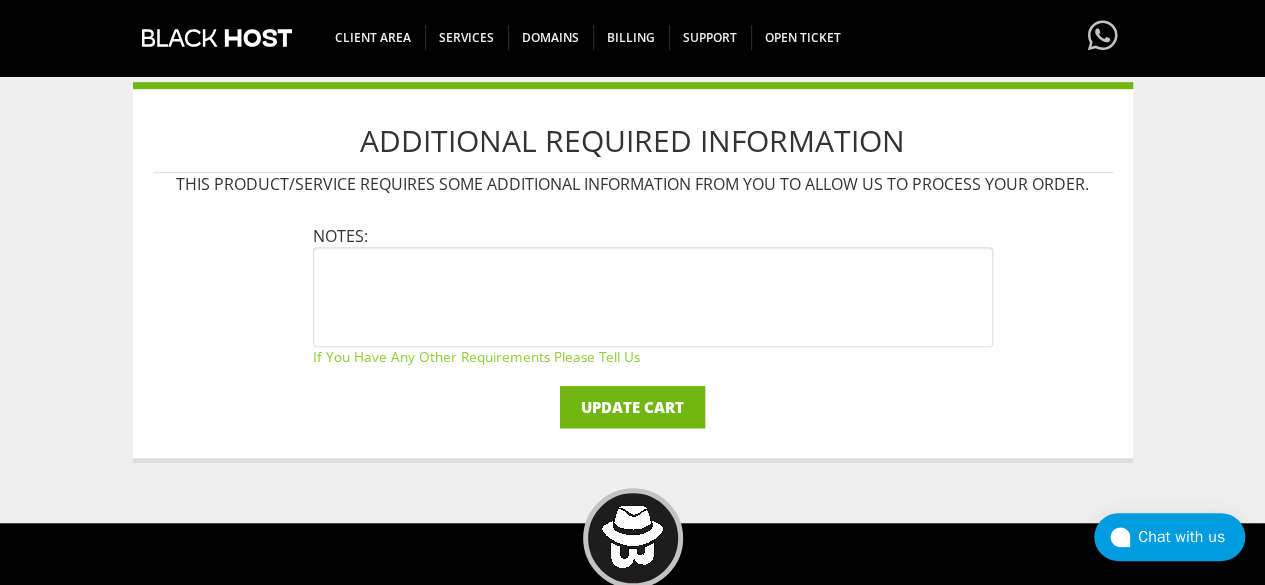 click on "Update Cart" at bounding box center (632, 407) 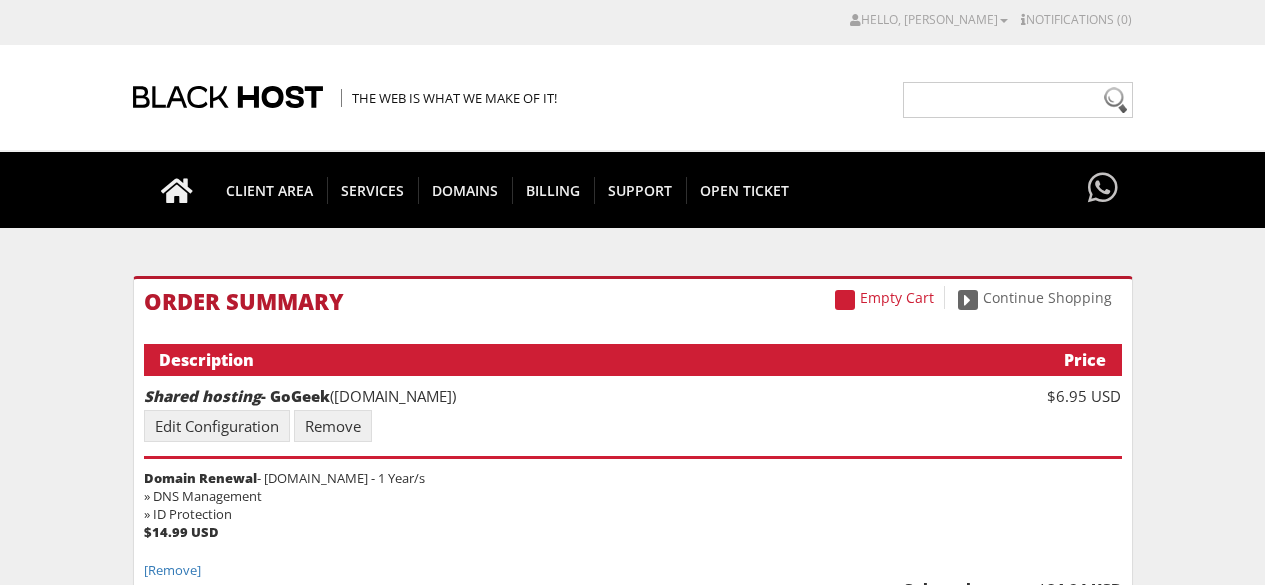 scroll, scrollTop: 0, scrollLeft: 0, axis: both 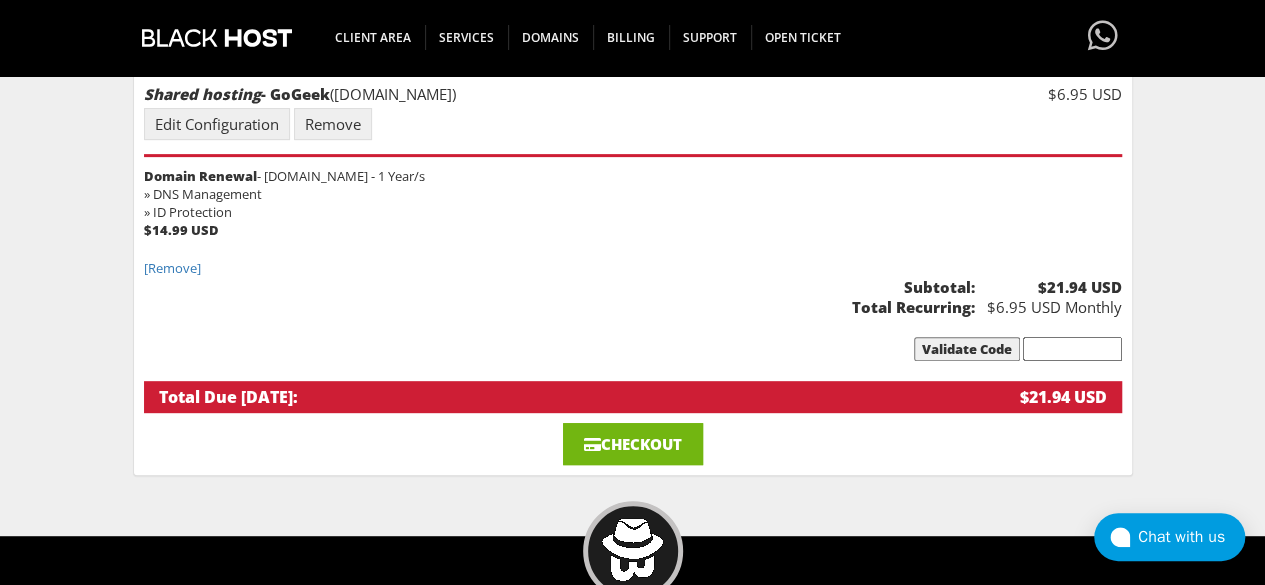 click on "Checkout" at bounding box center [633, 444] 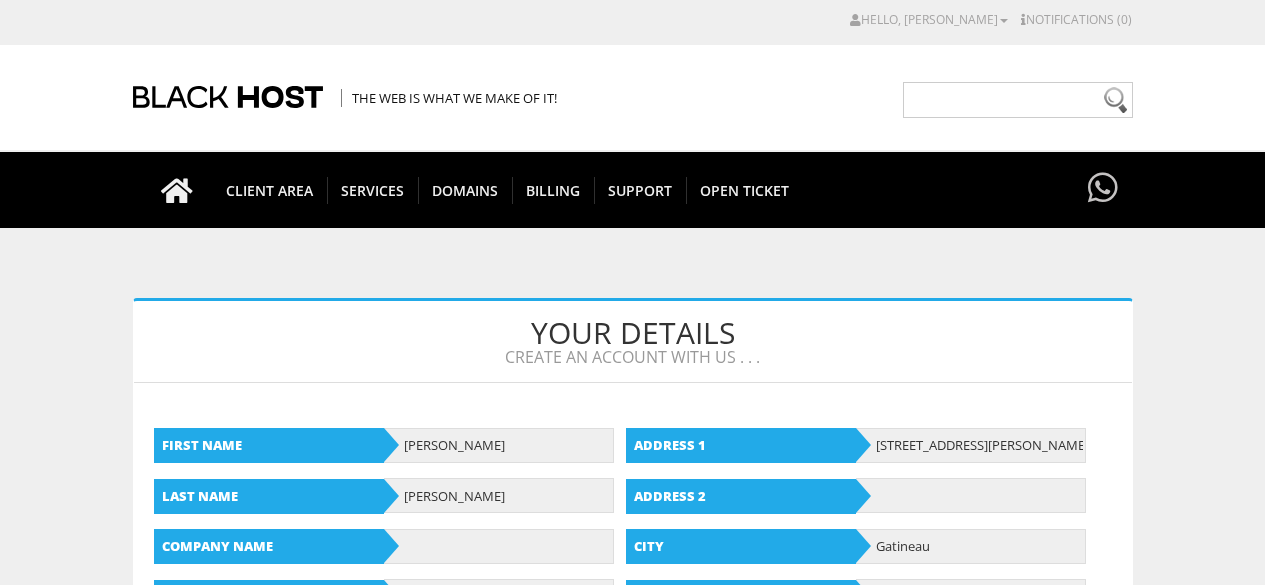 scroll, scrollTop: 0, scrollLeft: 0, axis: both 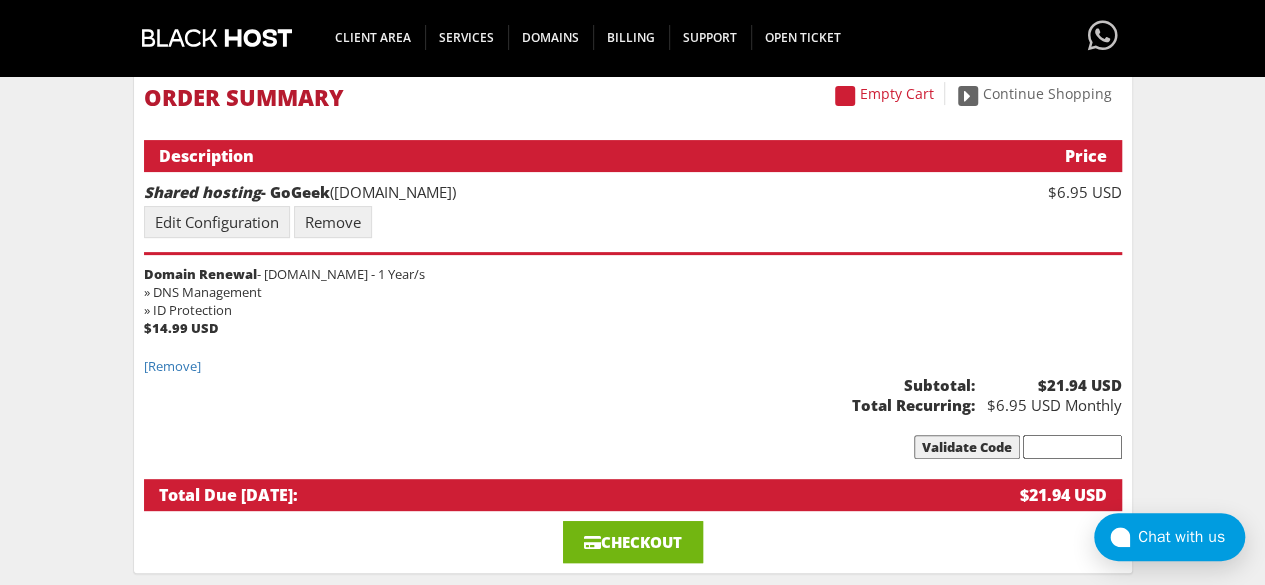 click on "Checkout" at bounding box center (633, 542) 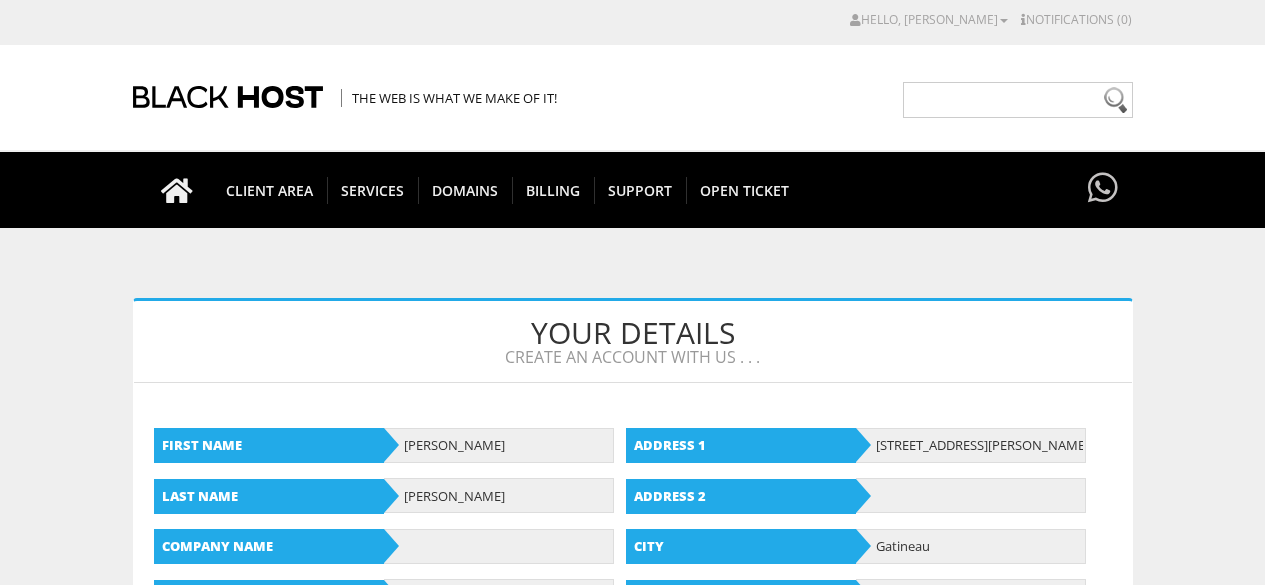 scroll, scrollTop: 0, scrollLeft: 0, axis: both 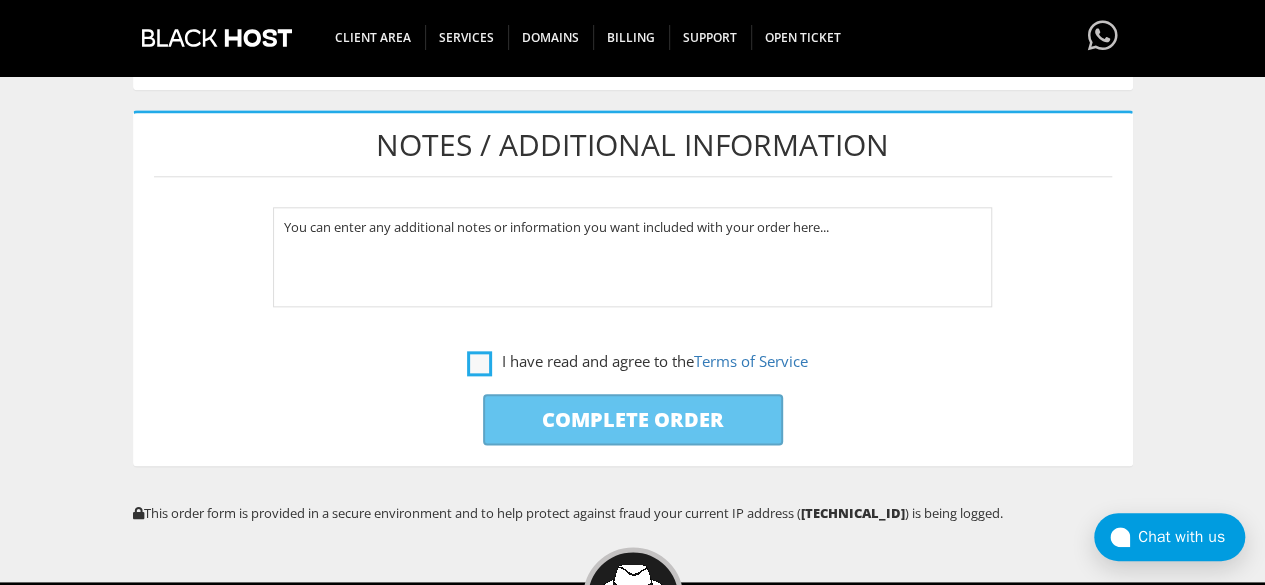 type on "mseguin.lisa@gmail.com" 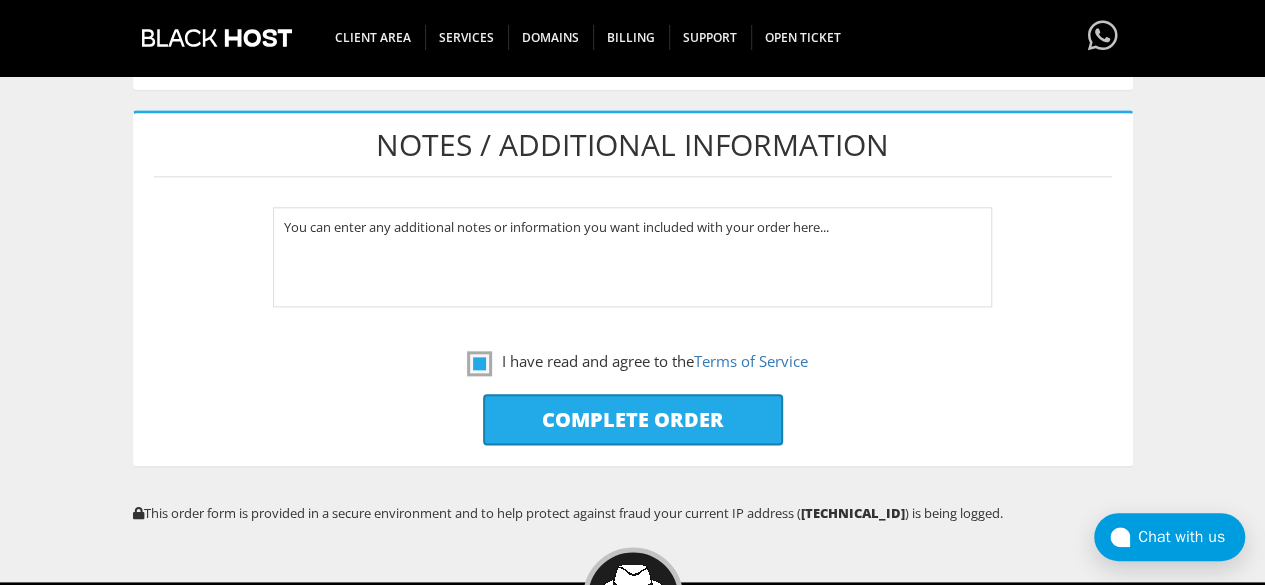 click on "Complete Order" at bounding box center [633, 419] 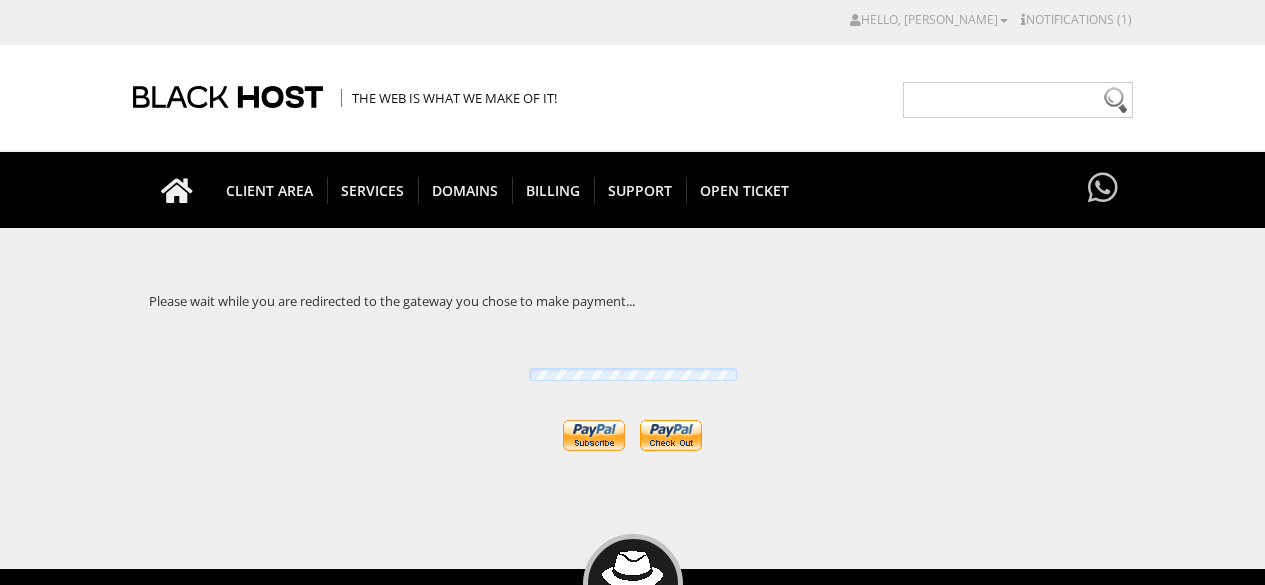 scroll, scrollTop: 0, scrollLeft: 0, axis: both 